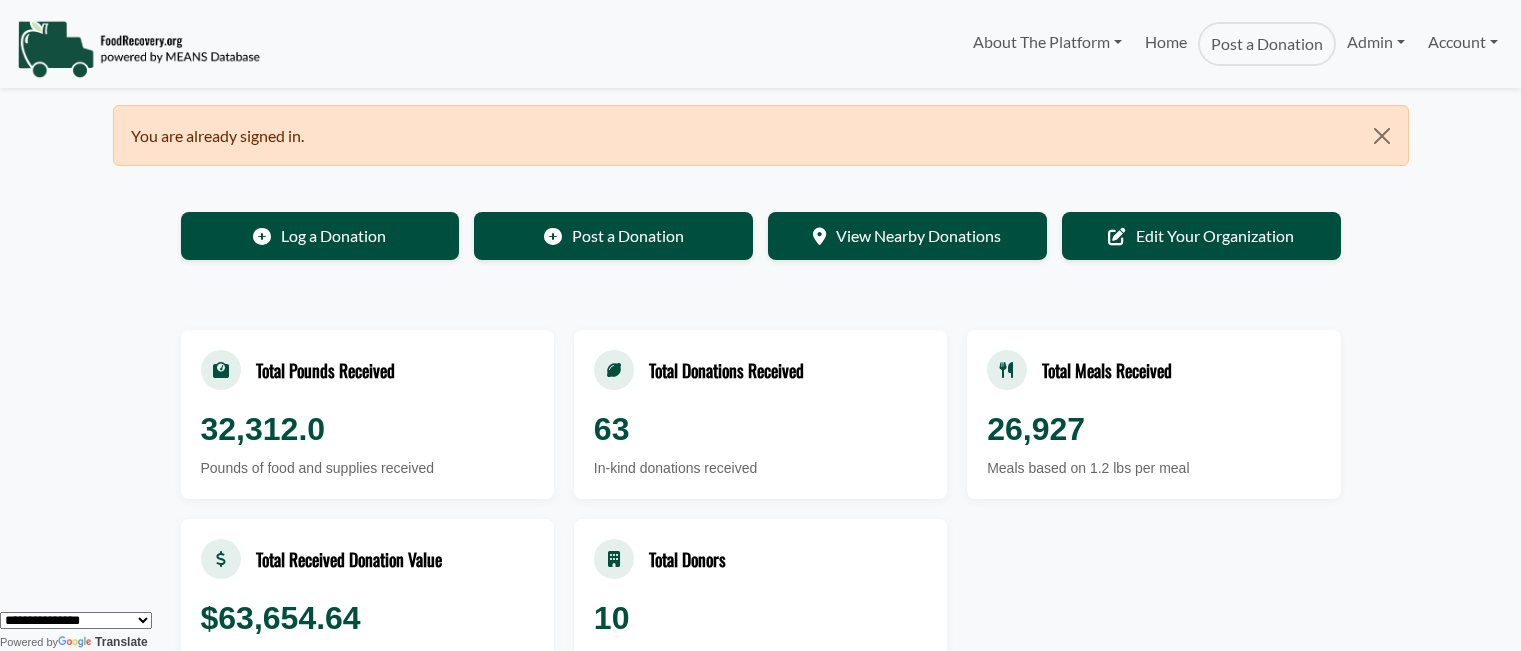 scroll, scrollTop: 0, scrollLeft: 0, axis: both 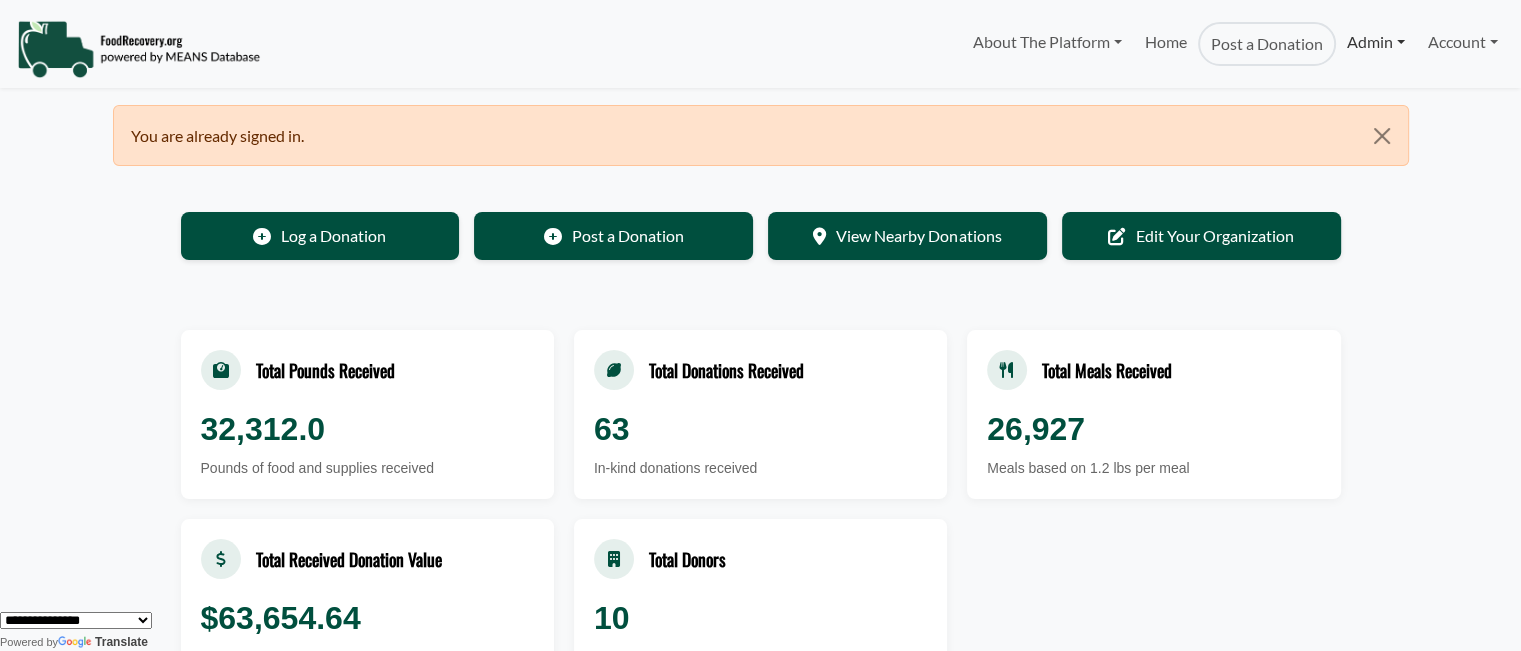 click on "Admin" at bounding box center [1376, 42] 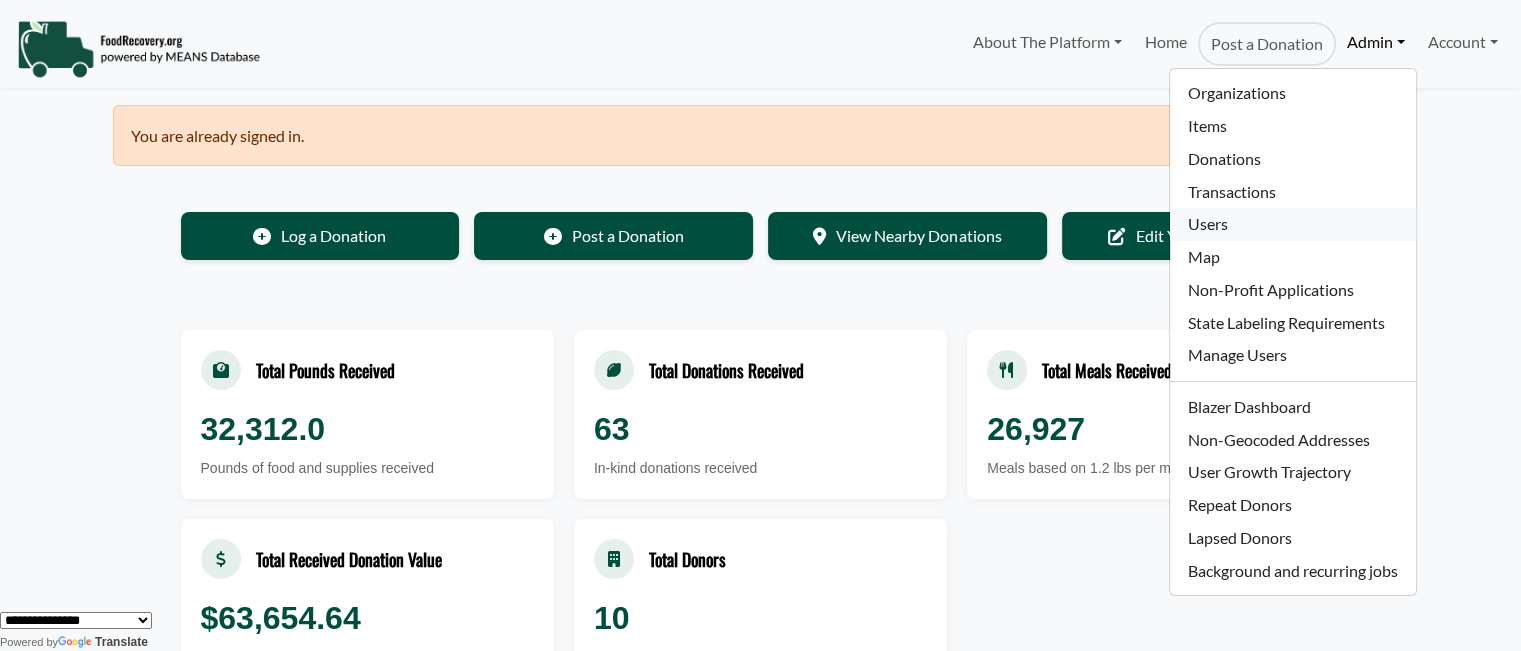click on "Users" at bounding box center (1292, 224) 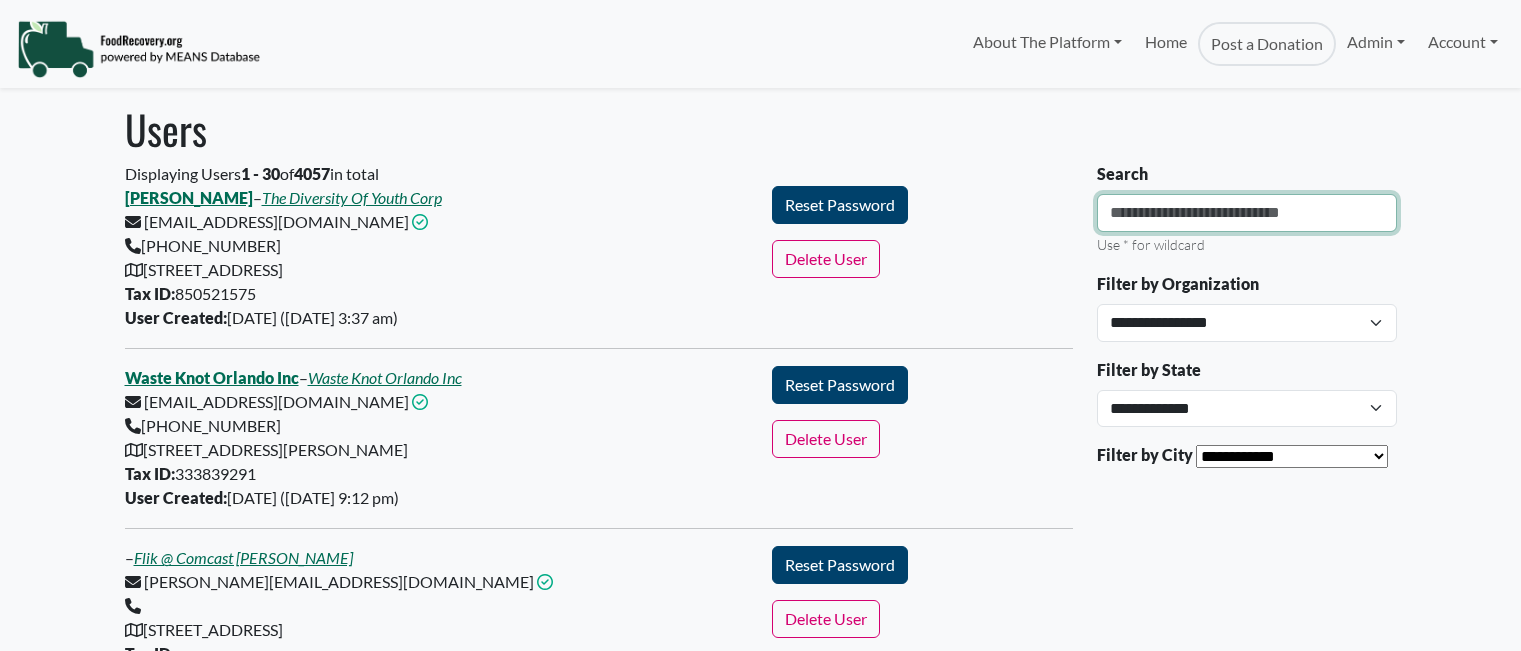 click on "Search" at bounding box center [1247, 213] 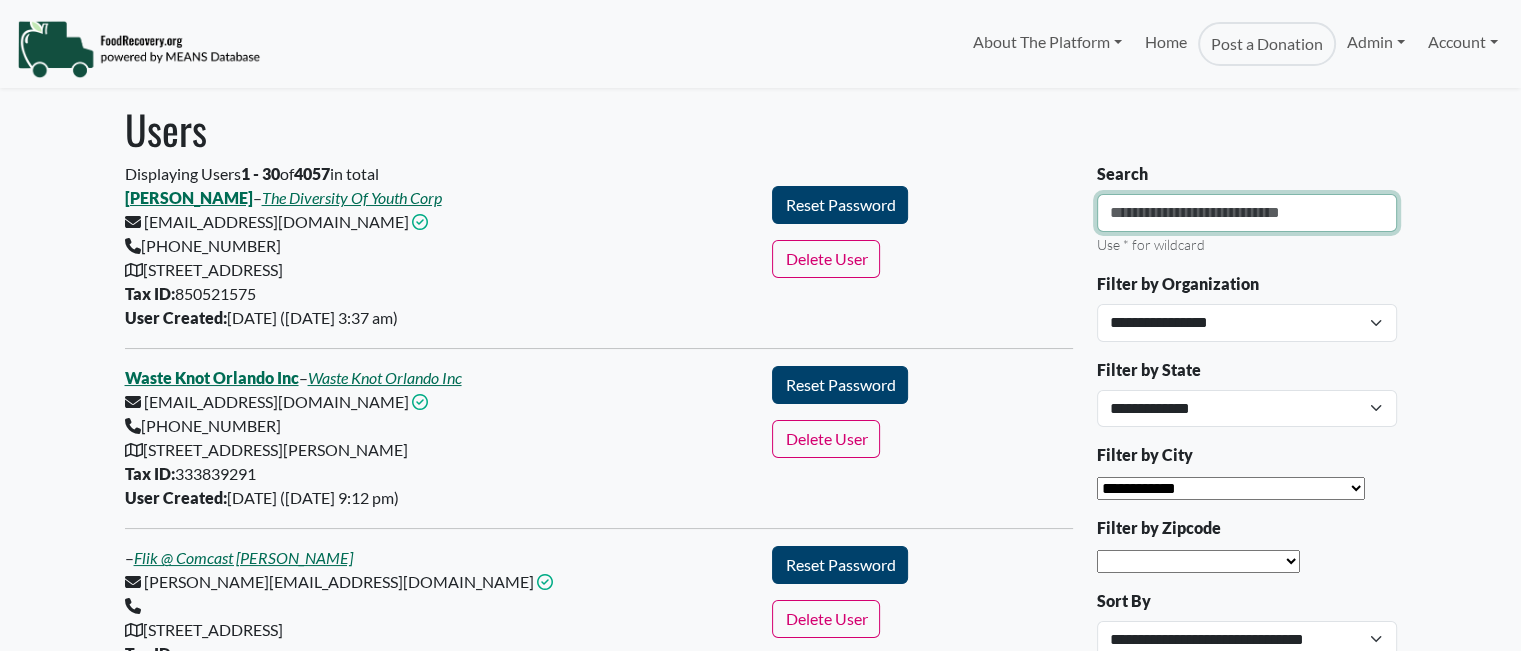 click on "Search" at bounding box center [1247, 213] 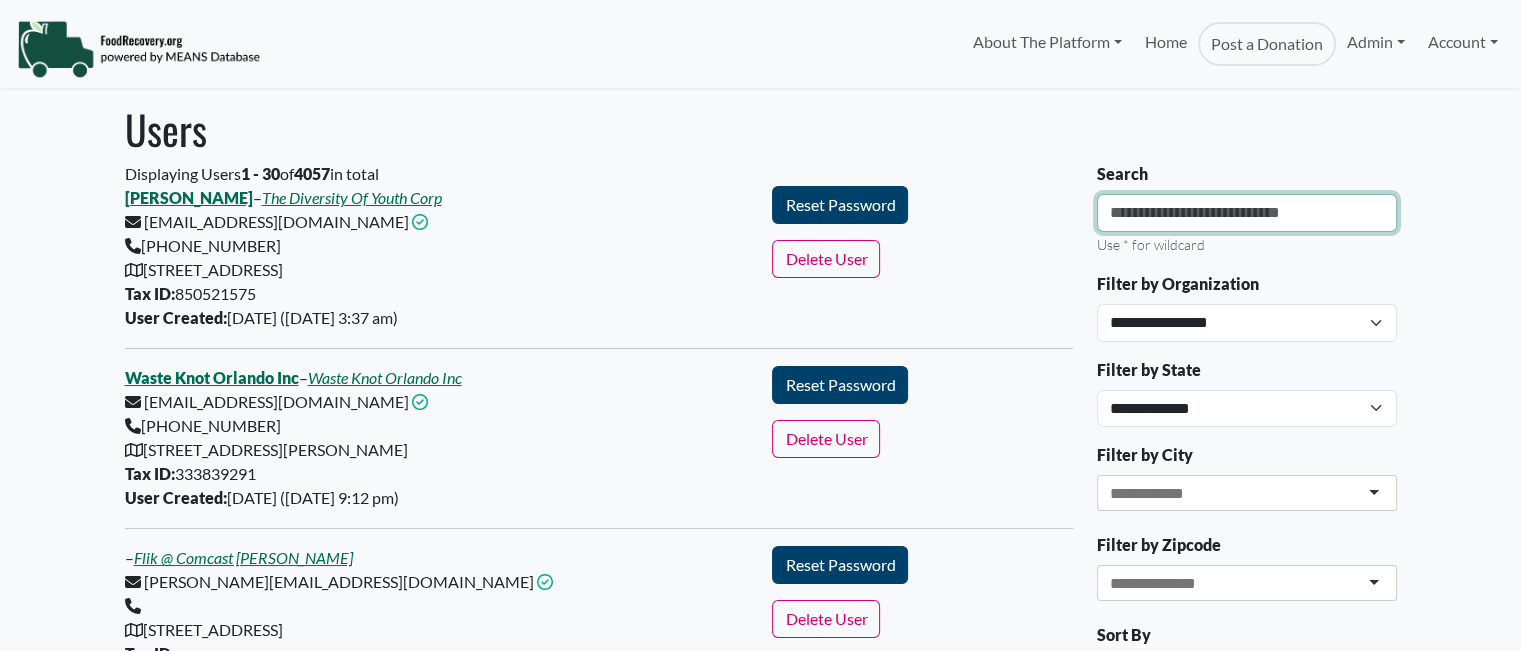 select 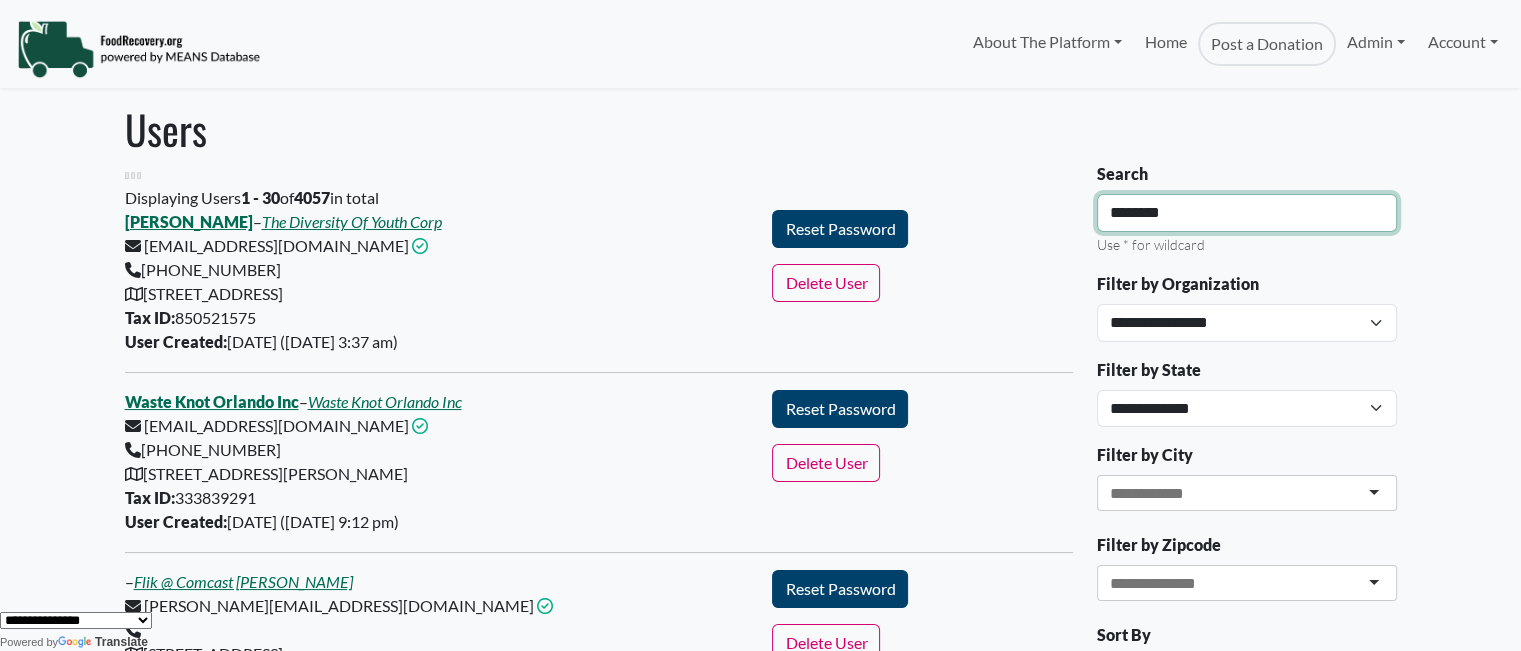 type on "********" 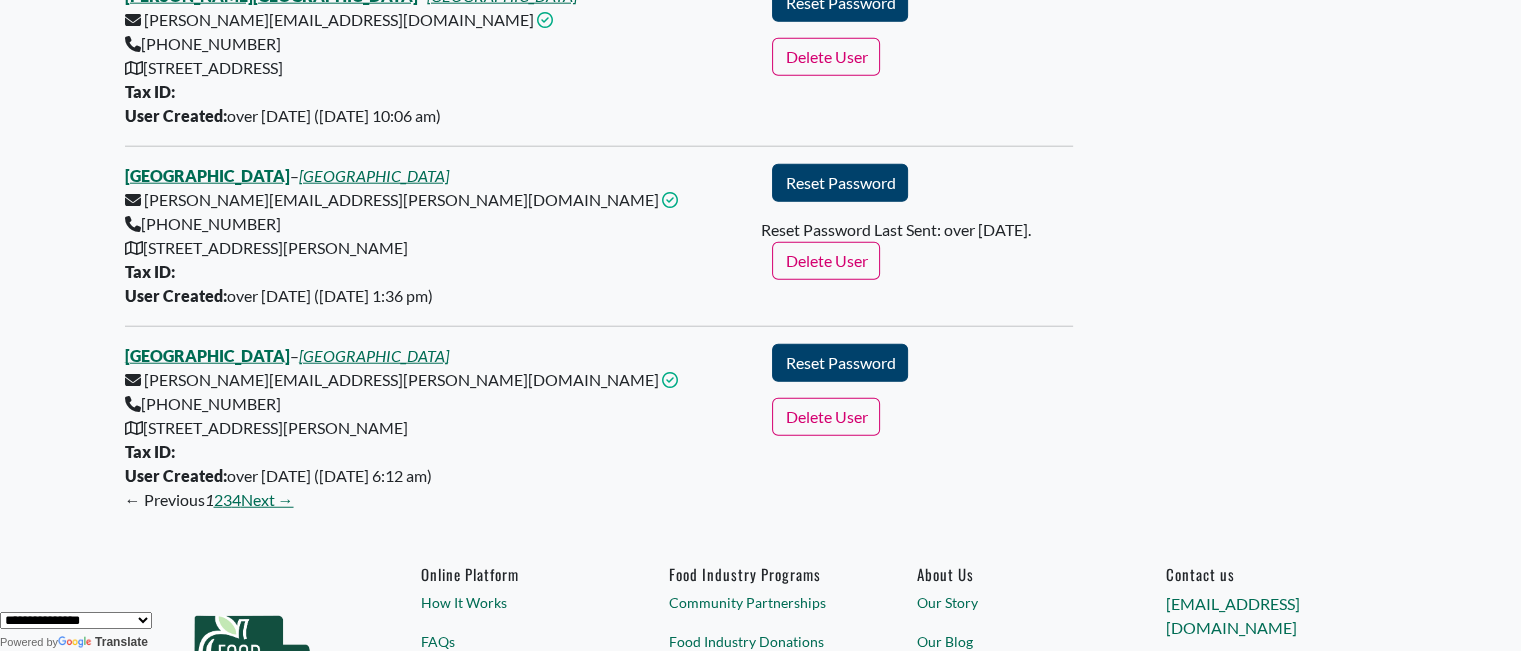 scroll, scrollTop: 5249, scrollLeft: 0, axis: vertical 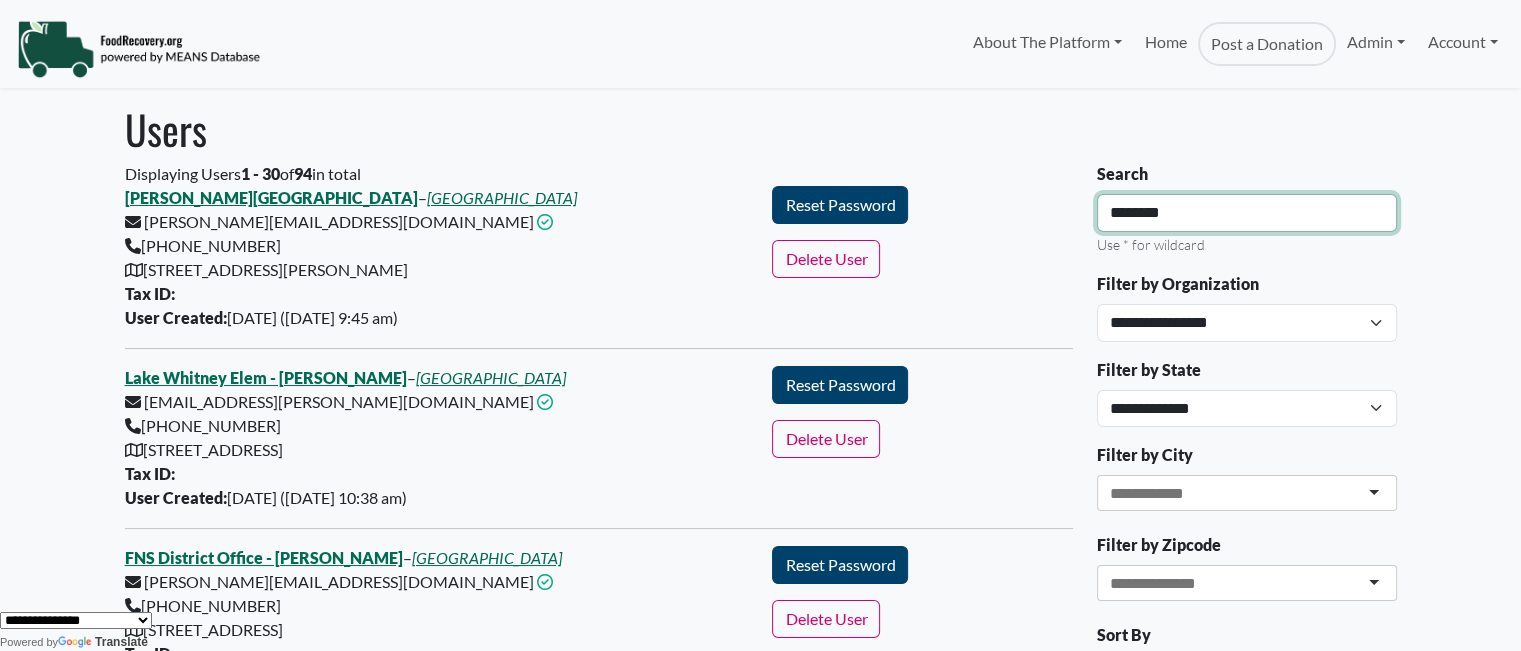drag, startPoint x: 1194, startPoint y: 215, endPoint x: 660, endPoint y: 133, distance: 540.2592 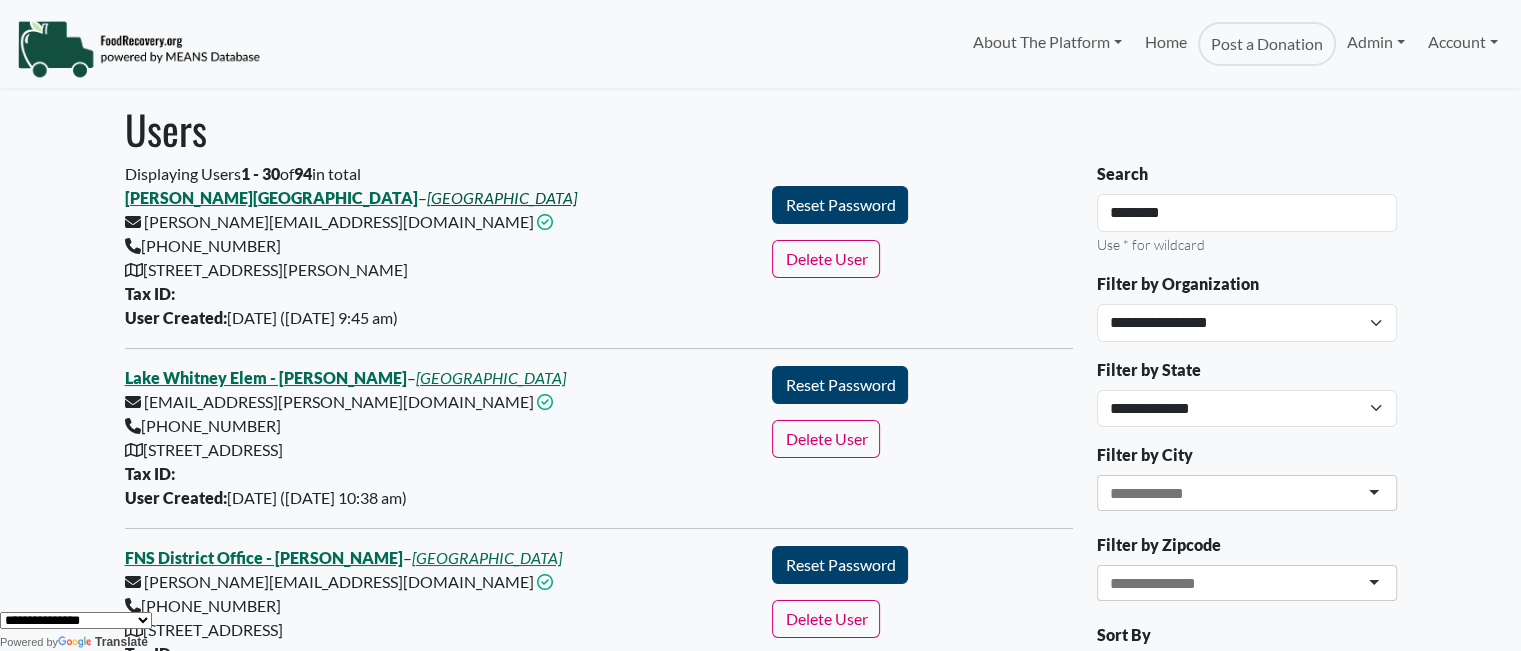 click on "[GEOGRAPHIC_DATA]" at bounding box center (502, 197) 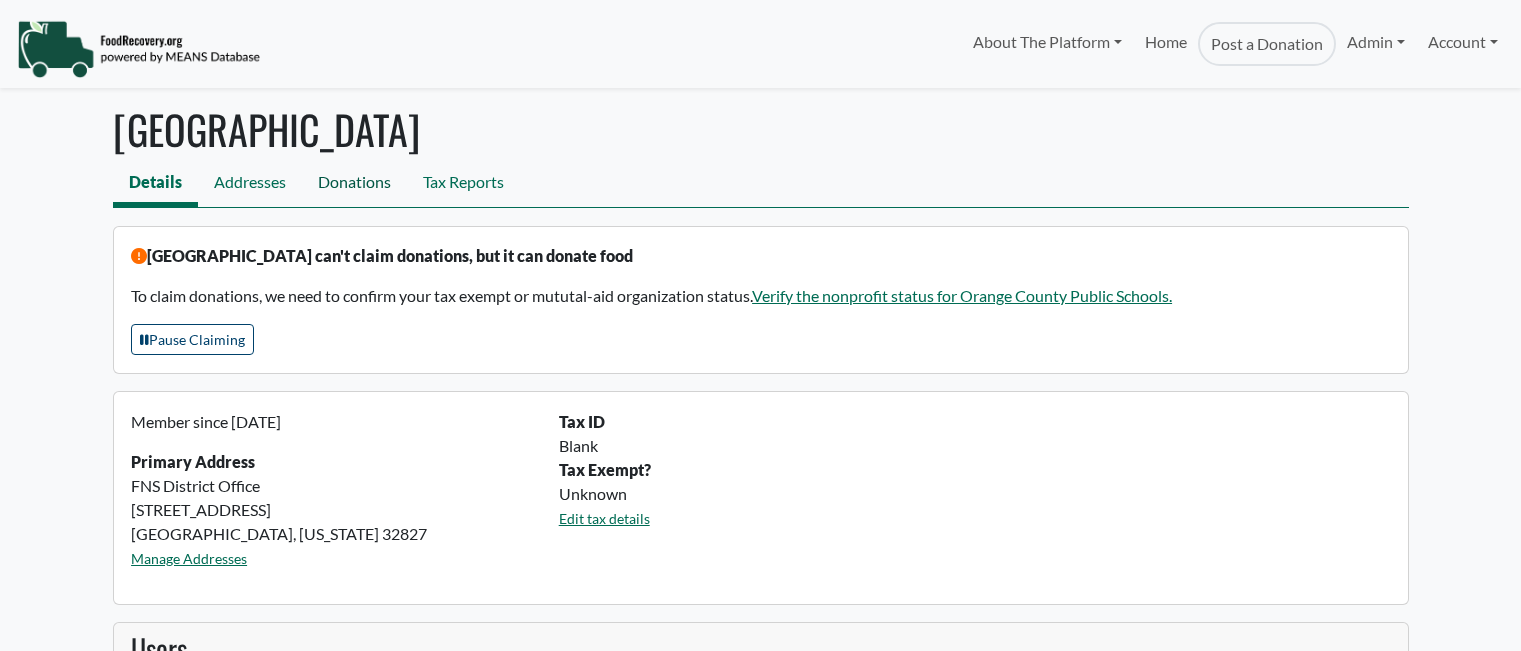 scroll, scrollTop: 0, scrollLeft: 0, axis: both 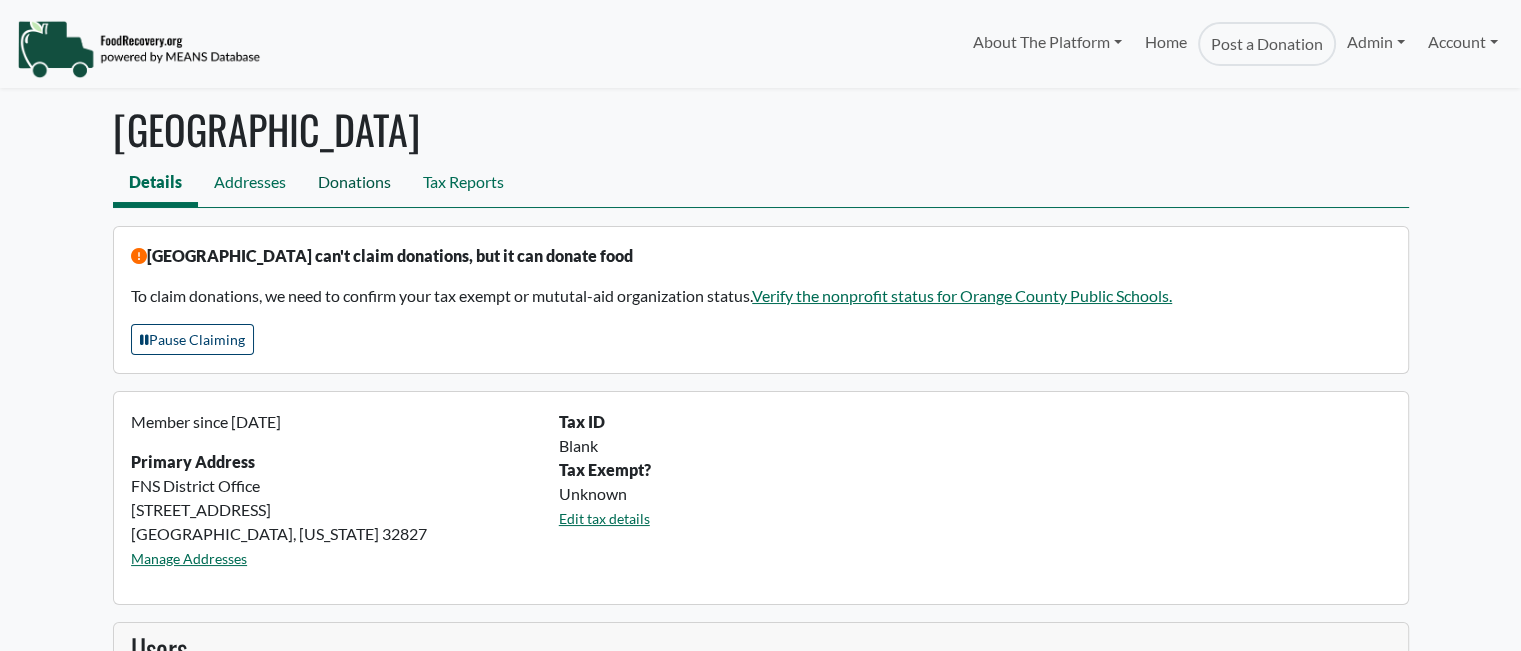 select 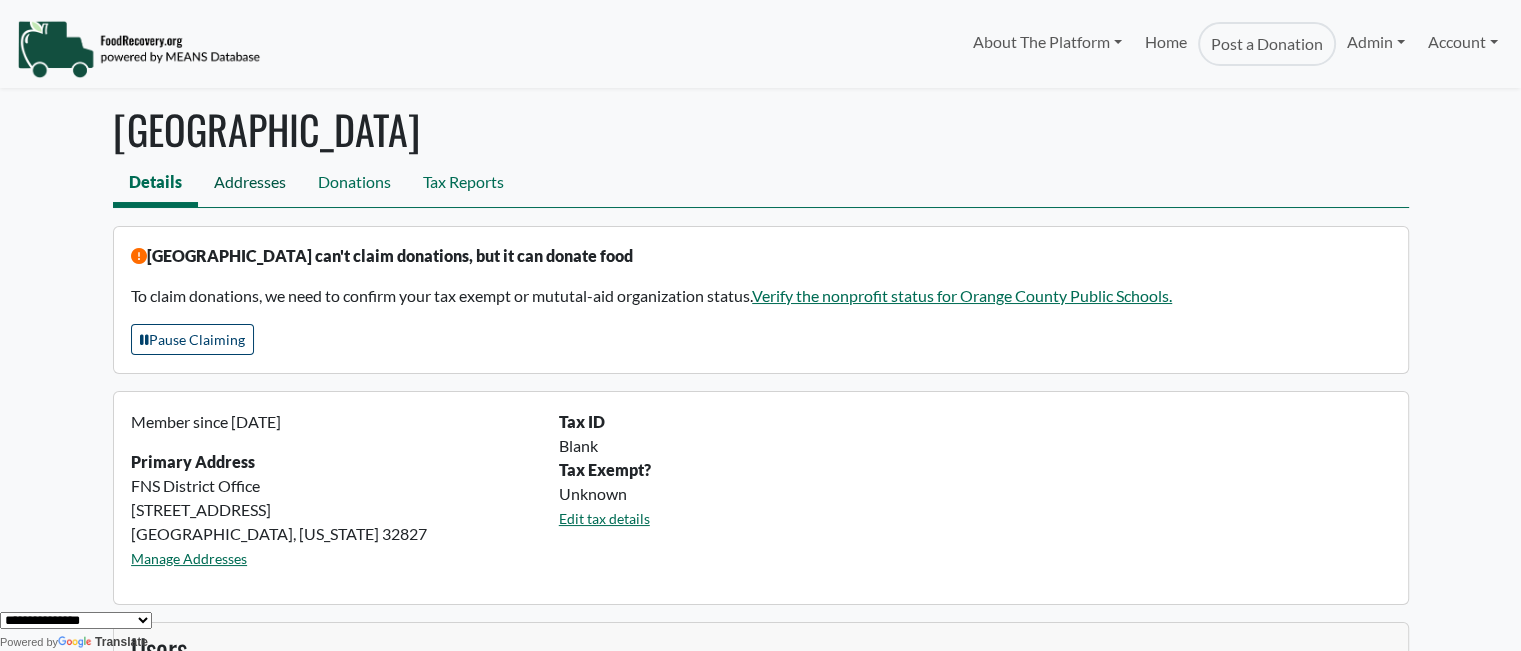 click on "Addresses" at bounding box center [250, 184] 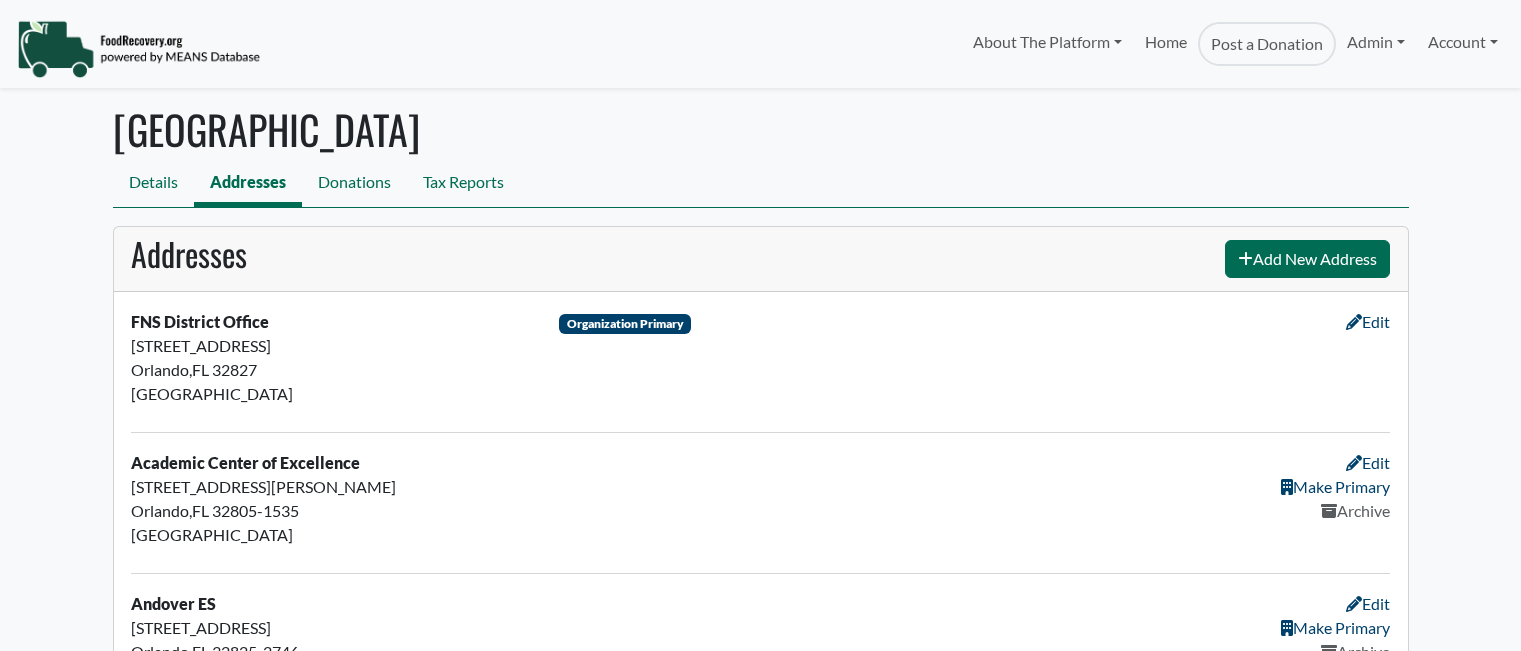 scroll, scrollTop: 0, scrollLeft: 0, axis: both 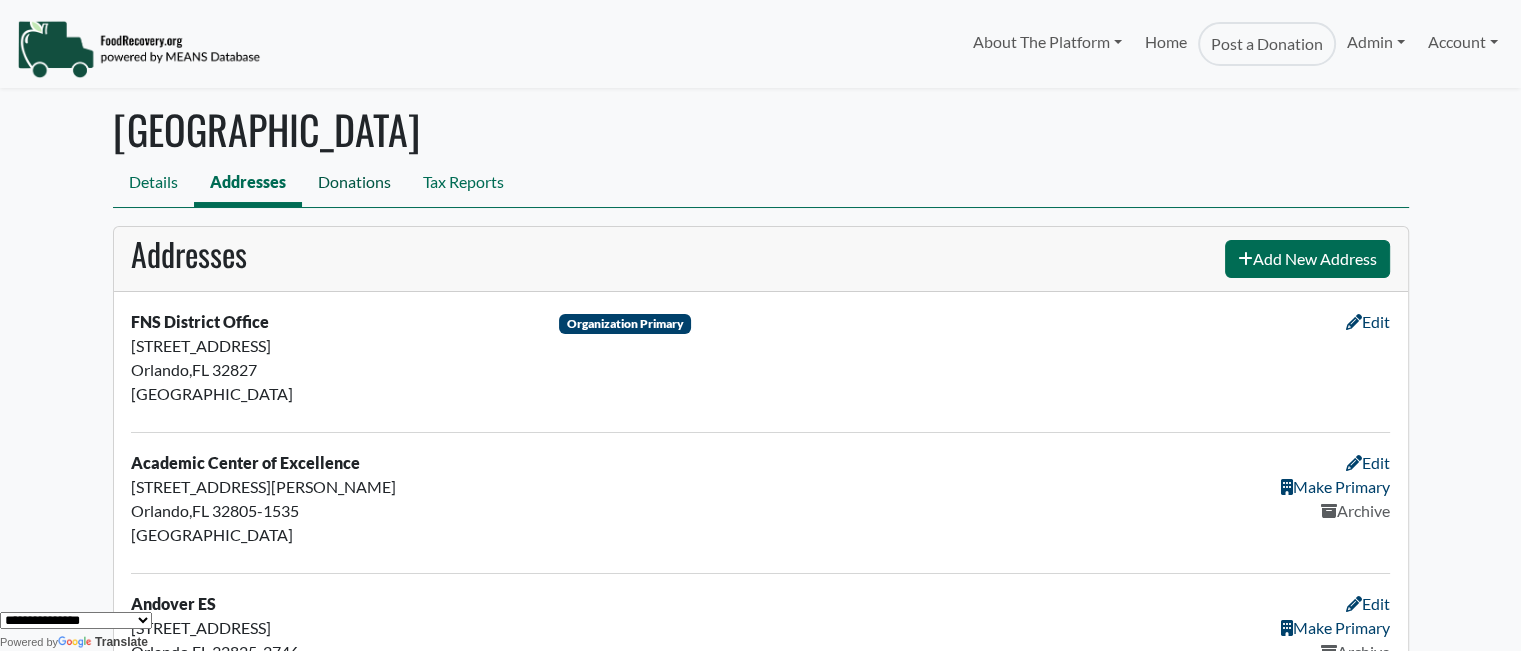 click on "Donations" at bounding box center (354, 184) 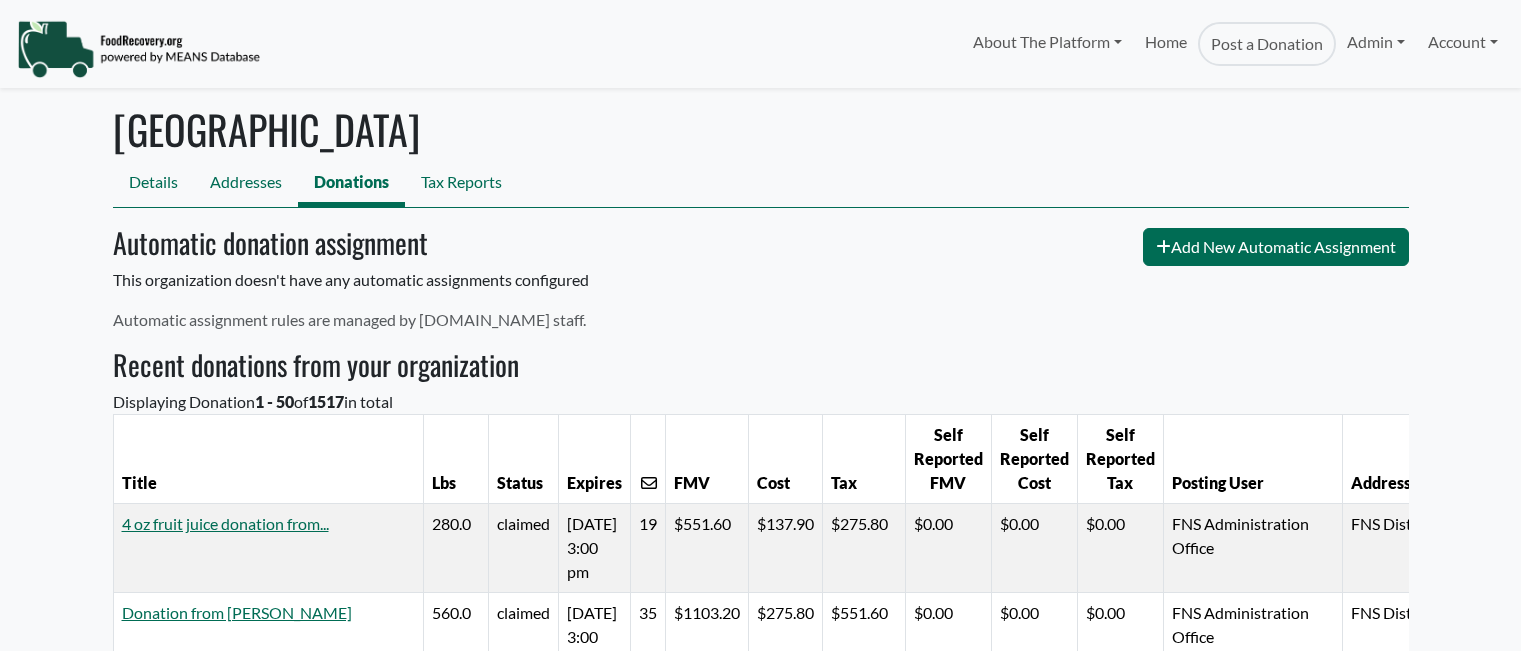 scroll, scrollTop: 0, scrollLeft: 0, axis: both 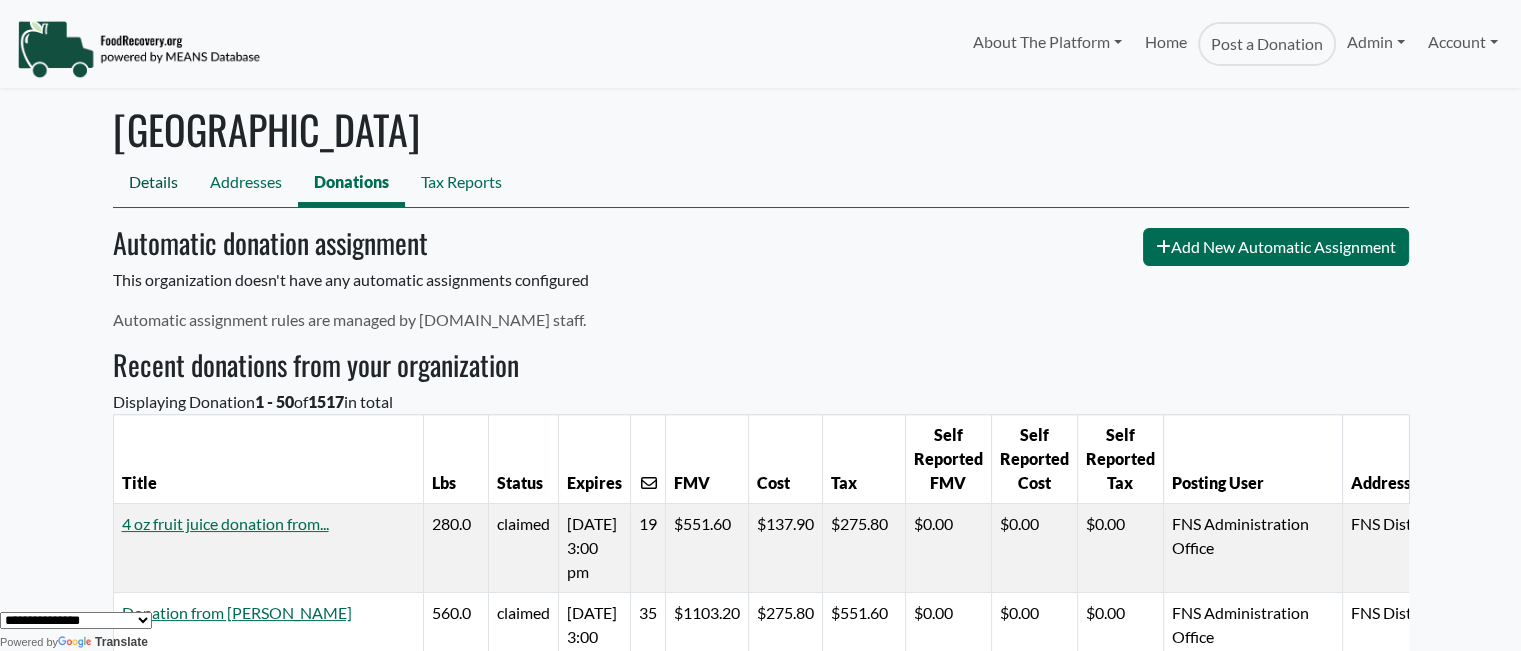 click on "Details" at bounding box center (153, 184) 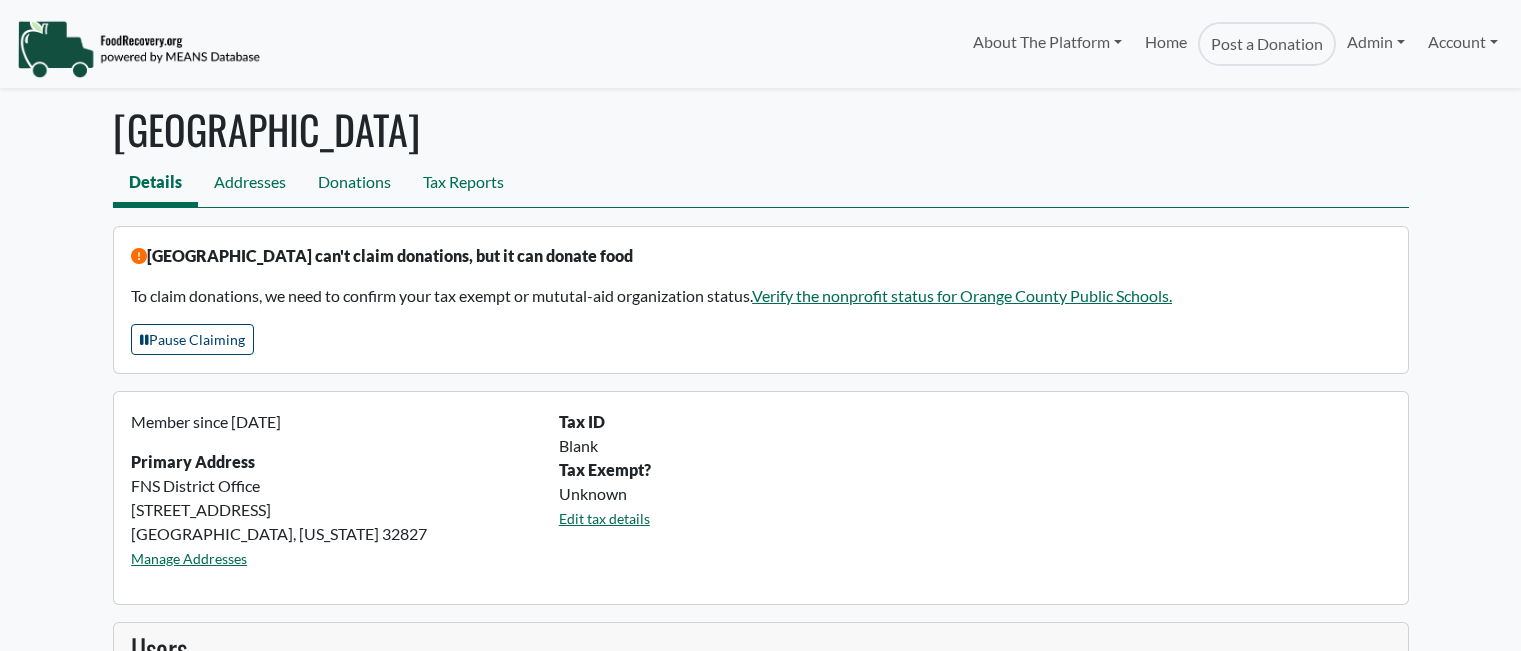 scroll, scrollTop: 0, scrollLeft: 0, axis: both 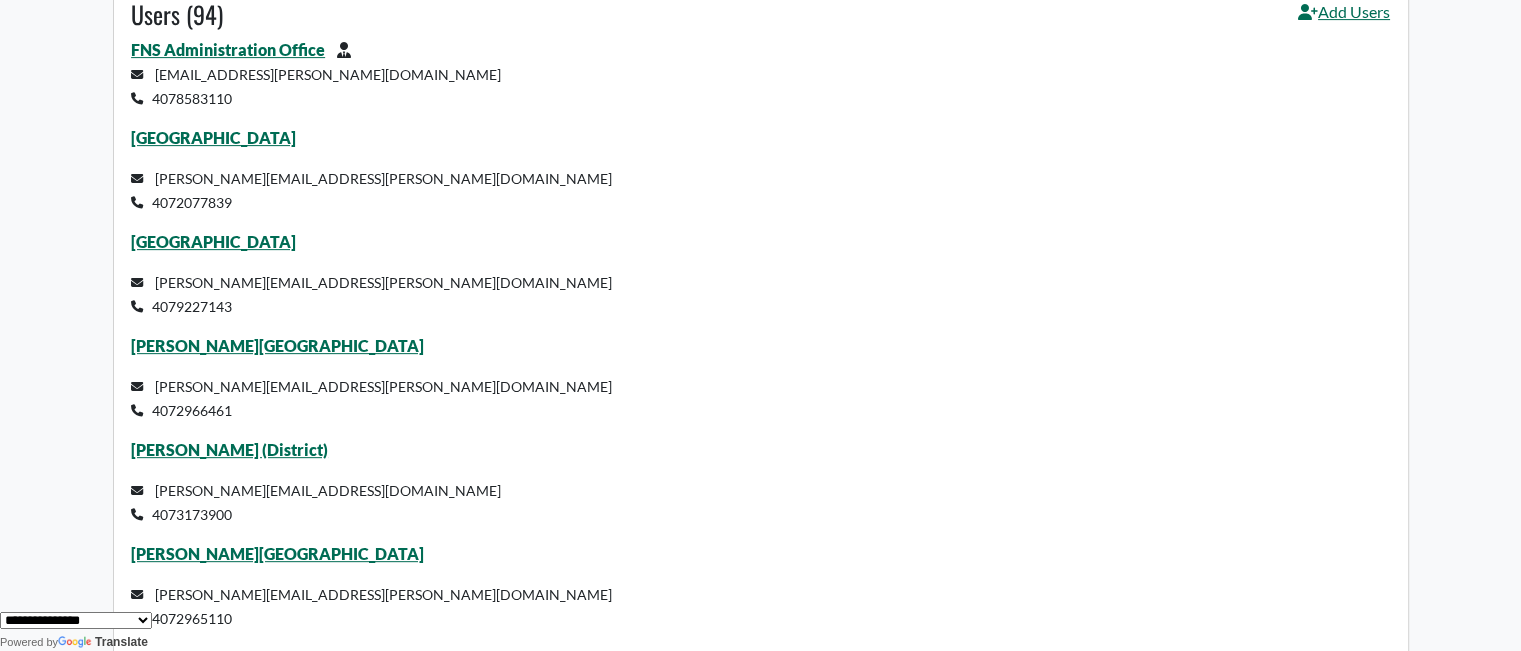 drag, startPoint x: 1528, startPoint y: 29, endPoint x: 1526, endPoint y: 70, distance: 41.04875 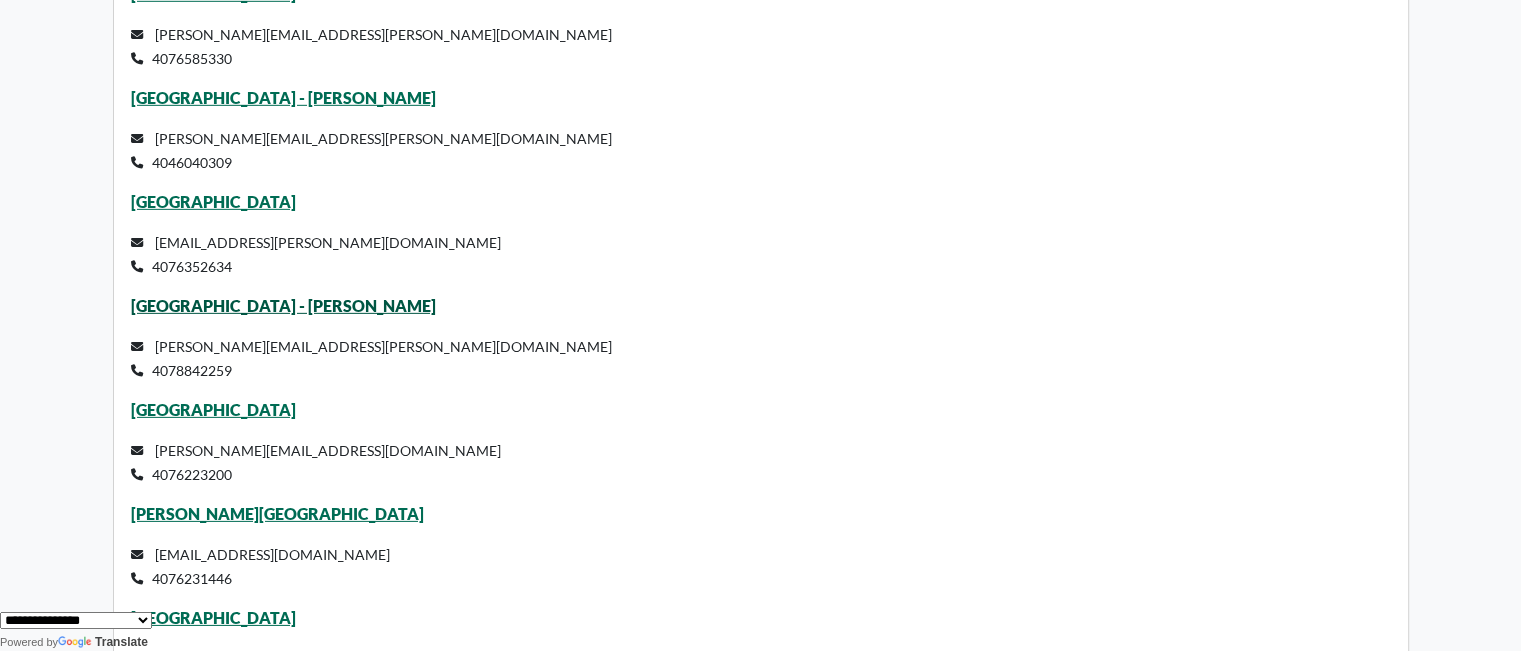 click on "[GEOGRAPHIC_DATA] - [PERSON_NAME]" at bounding box center (283, 305) 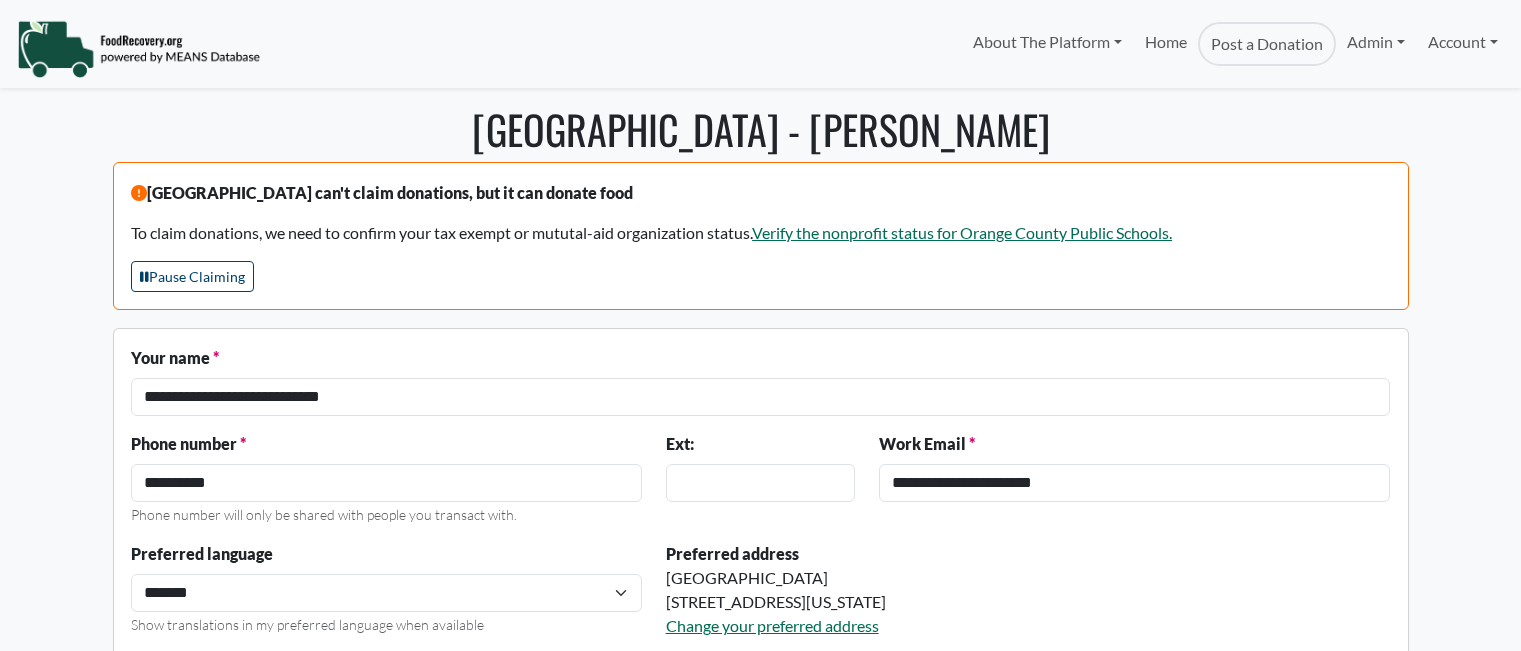 scroll, scrollTop: 0, scrollLeft: 0, axis: both 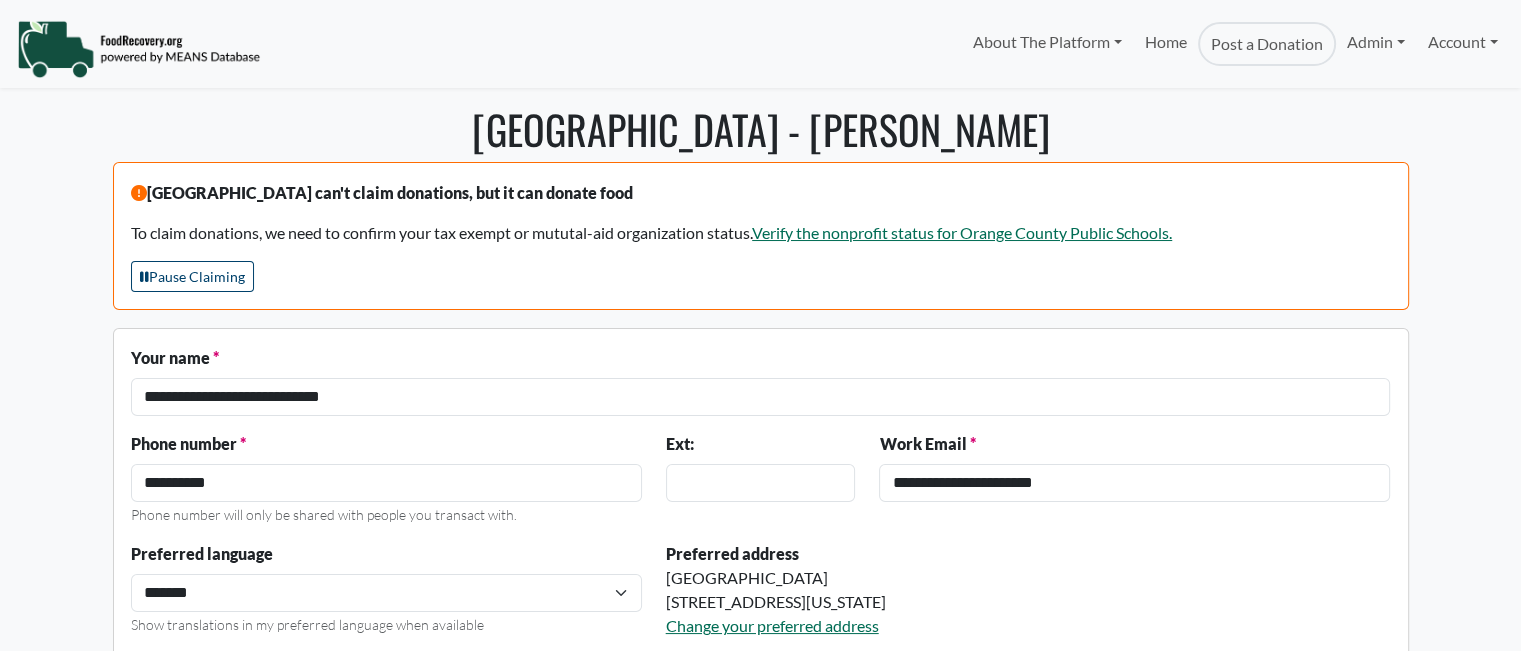select 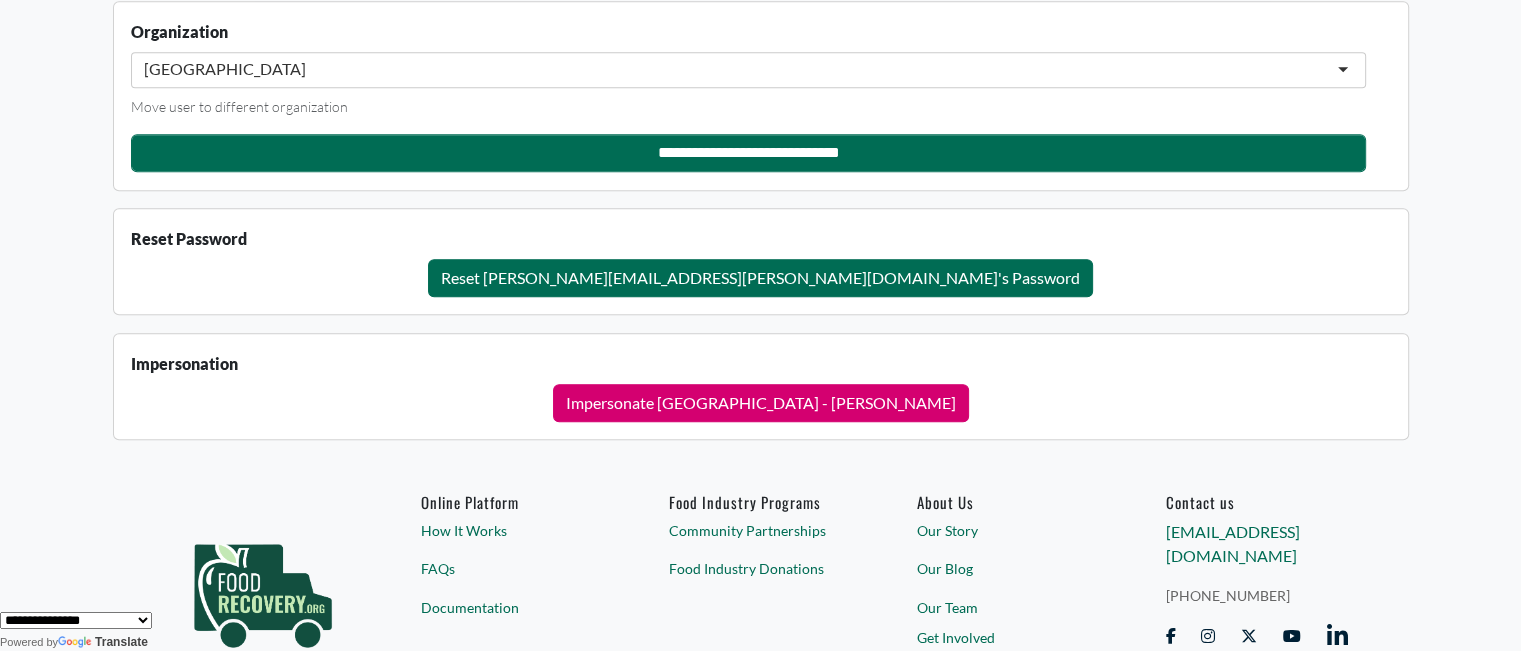 scroll, scrollTop: 2092, scrollLeft: 0, axis: vertical 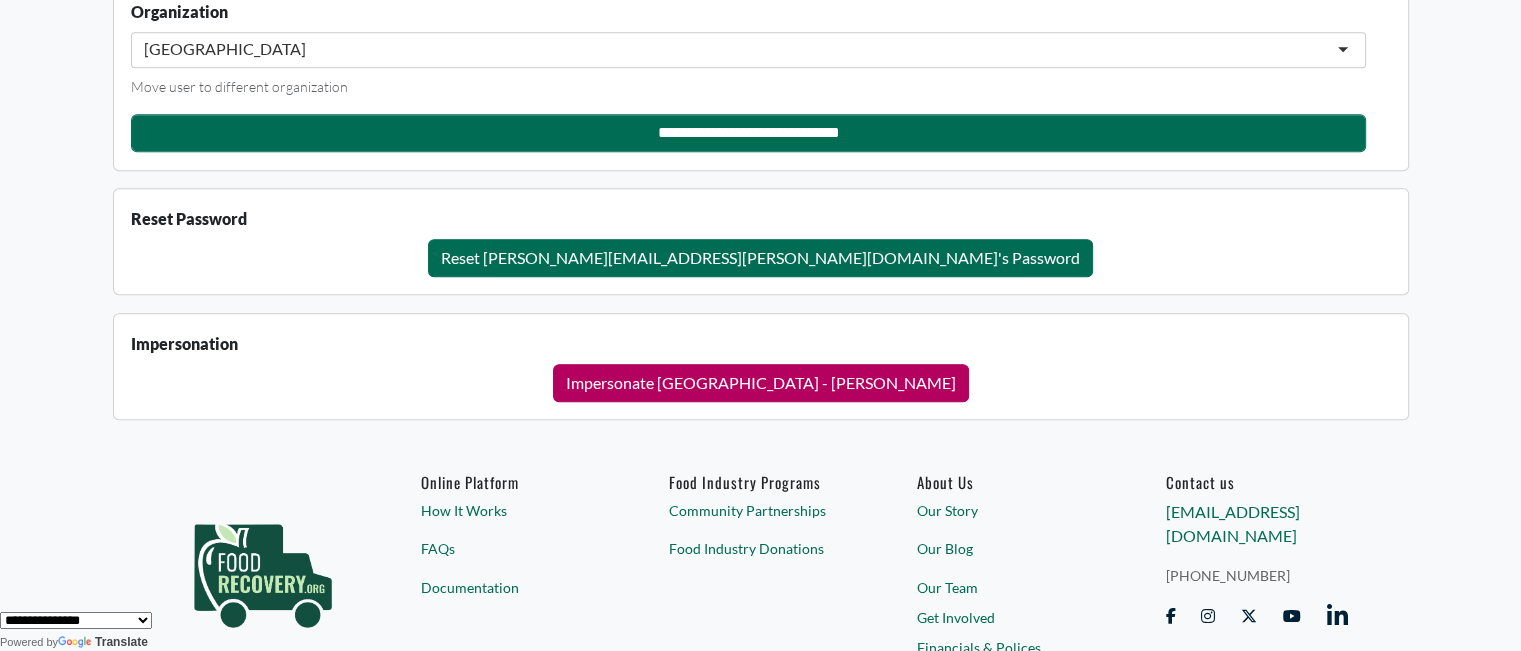 click on "Impersonate [GEOGRAPHIC_DATA] - [PERSON_NAME]" at bounding box center (761, 383) 